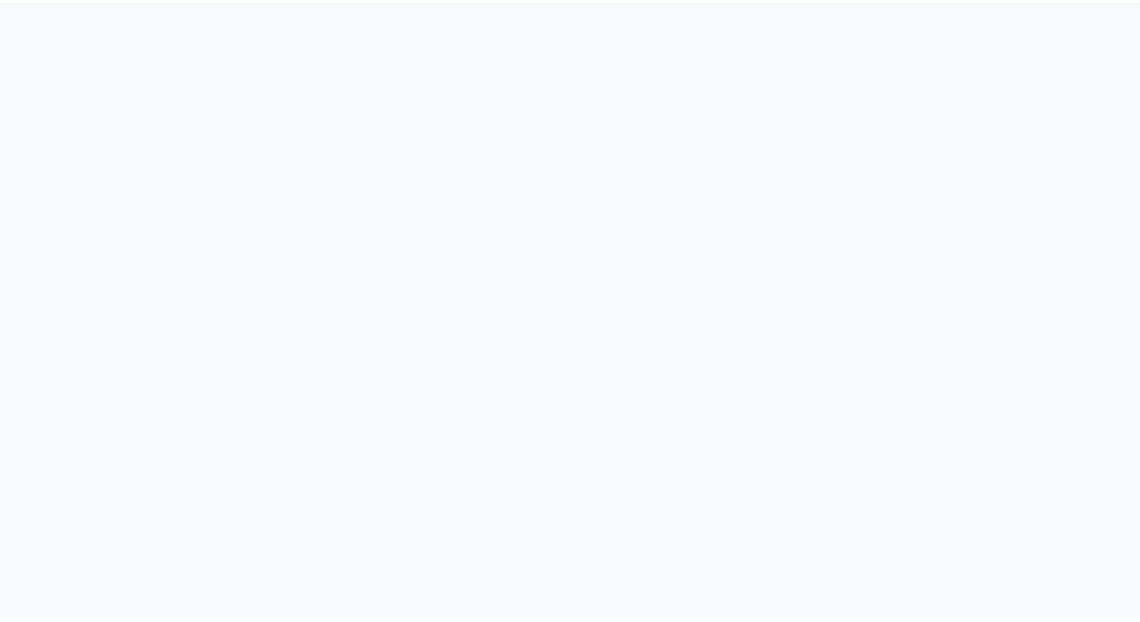 scroll, scrollTop: 0, scrollLeft: 0, axis: both 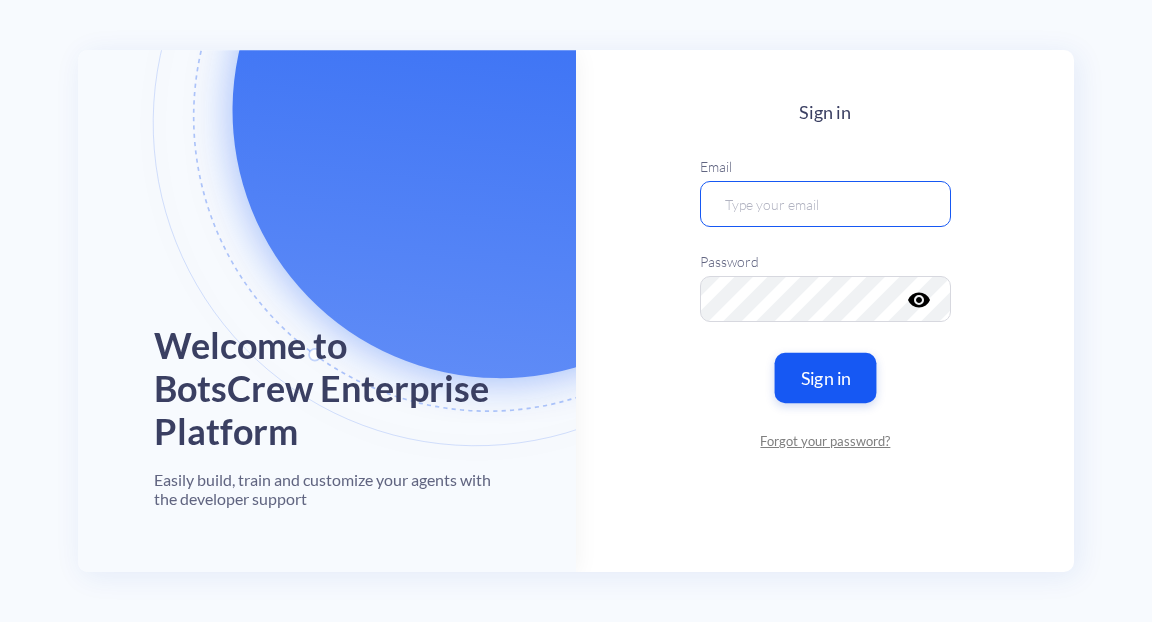 type on "heyshadeai@example.com" 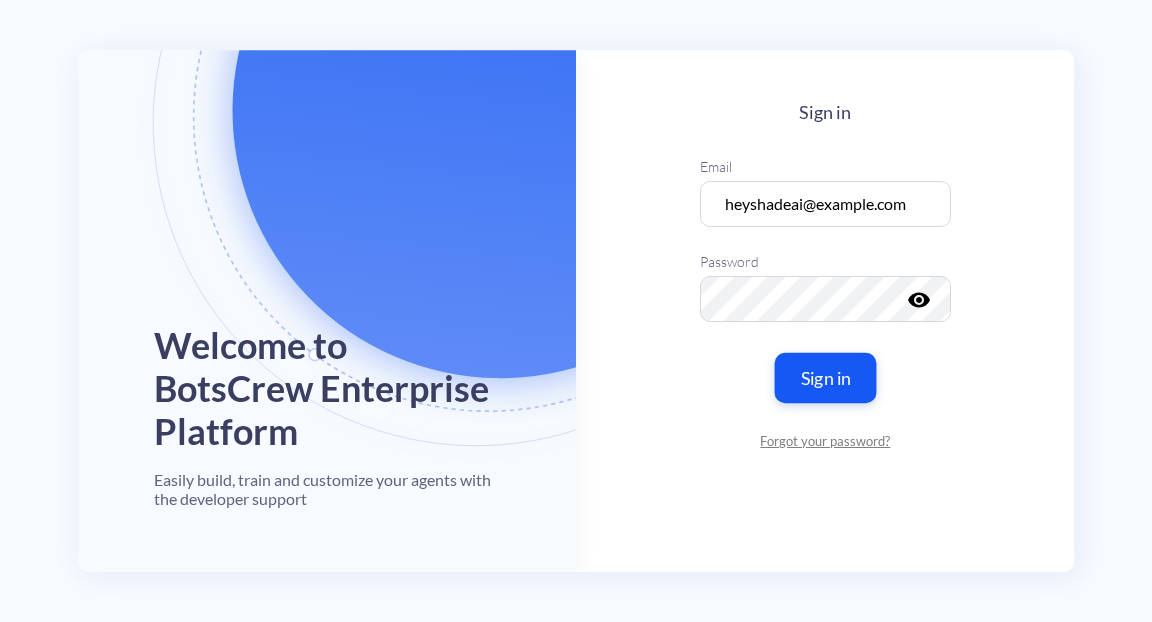 click on "Sign in" at bounding box center [825, 378] 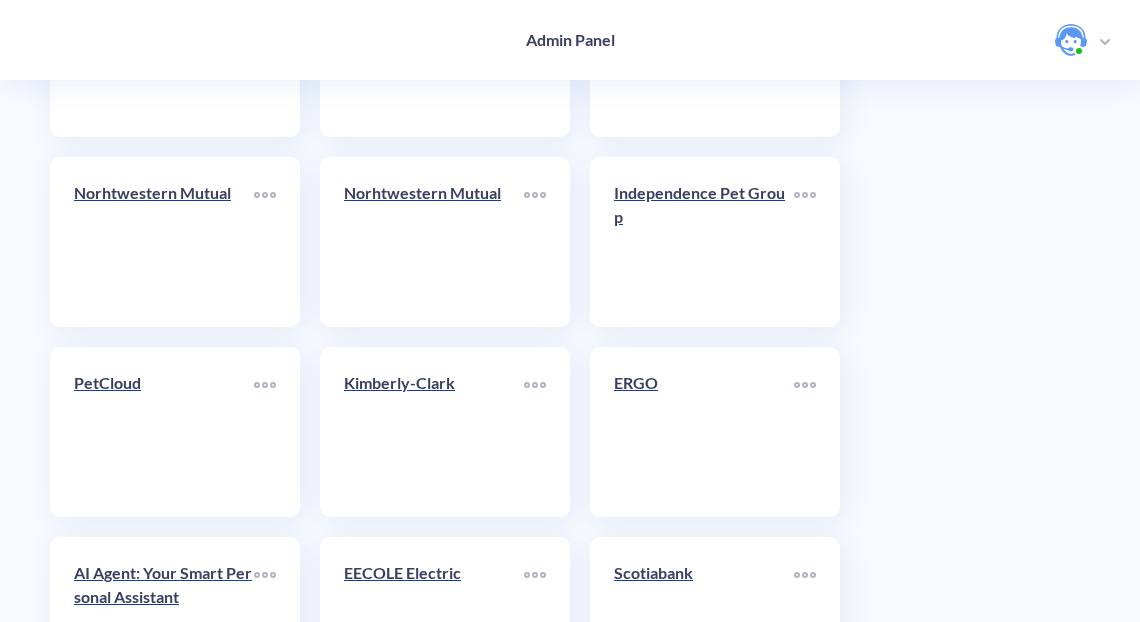 scroll, scrollTop: 4944, scrollLeft: 0, axis: vertical 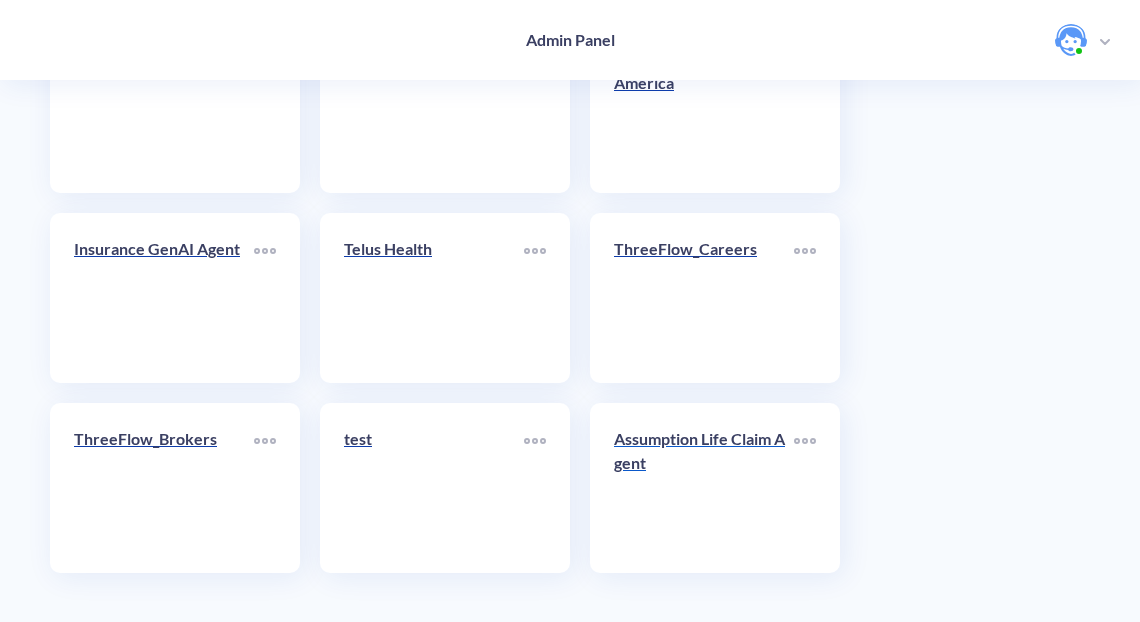 click on "Assumption Life Claim Agent" at bounding box center (704, 451) 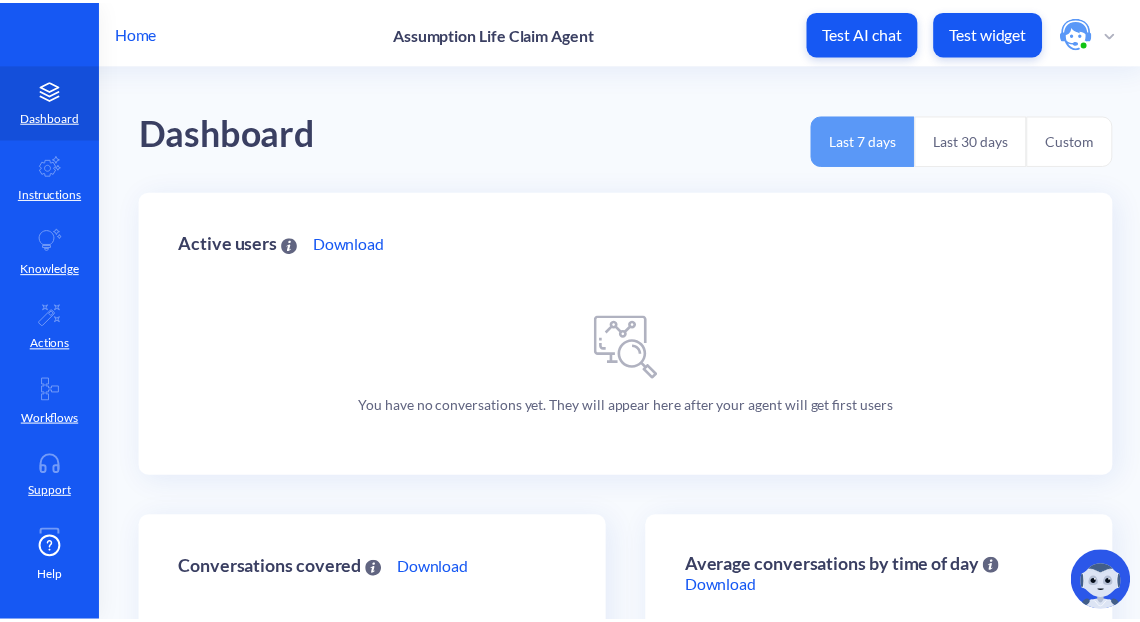 scroll, scrollTop: 0, scrollLeft: 0, axis: both 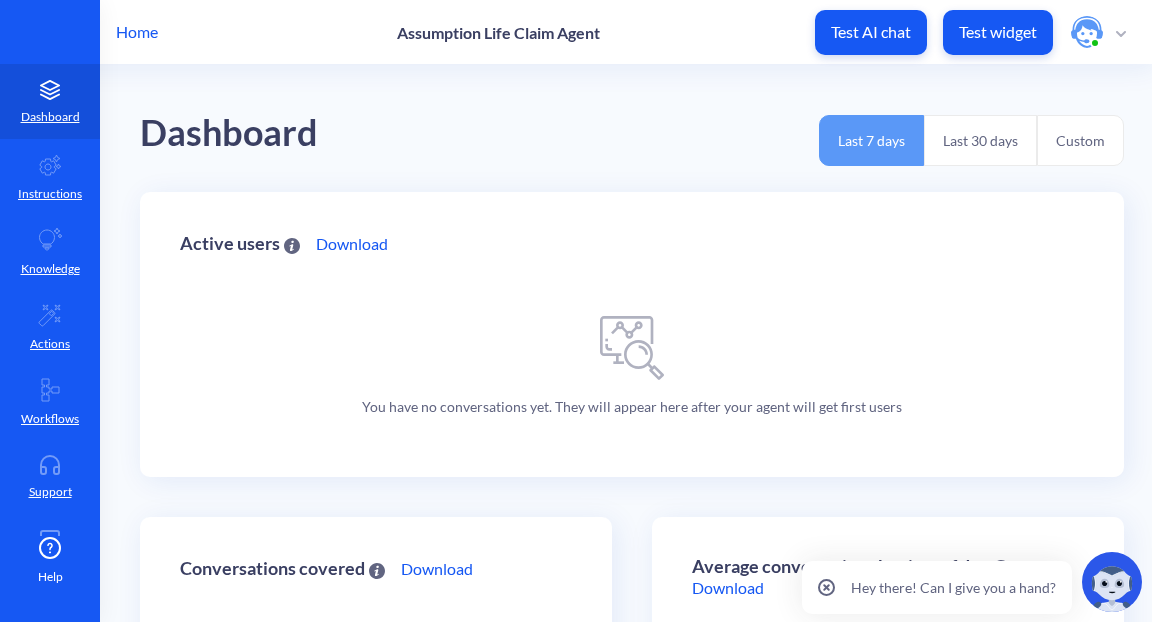 click on "Home" at bounding box center (137, 32) 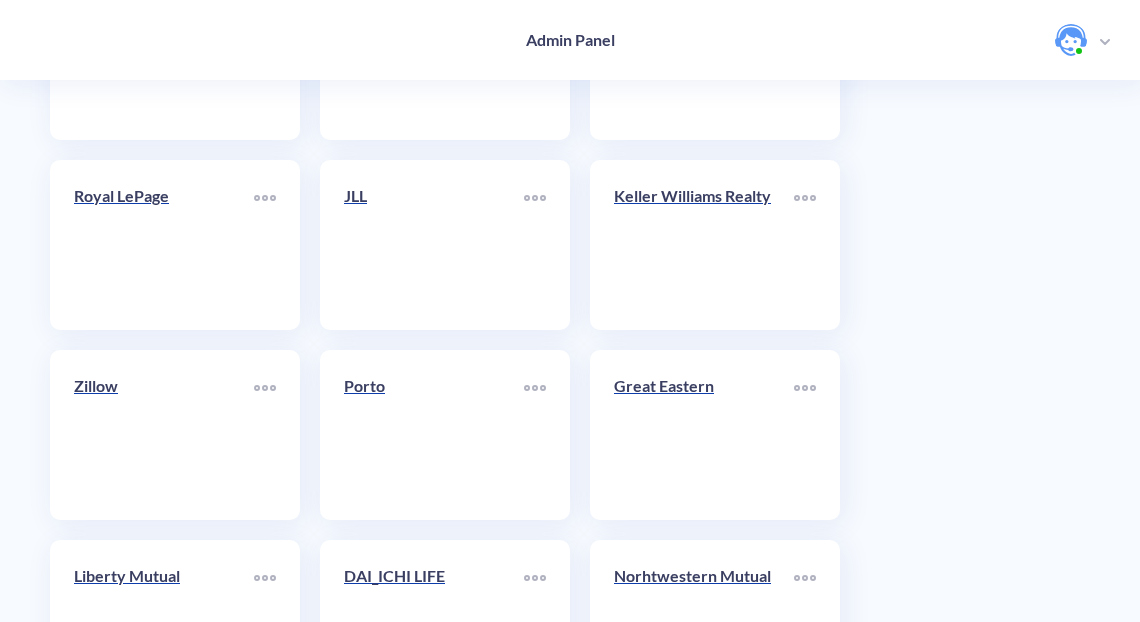 scroll, scrollTop: 4944, scrollLeft: 0, axis: vertical 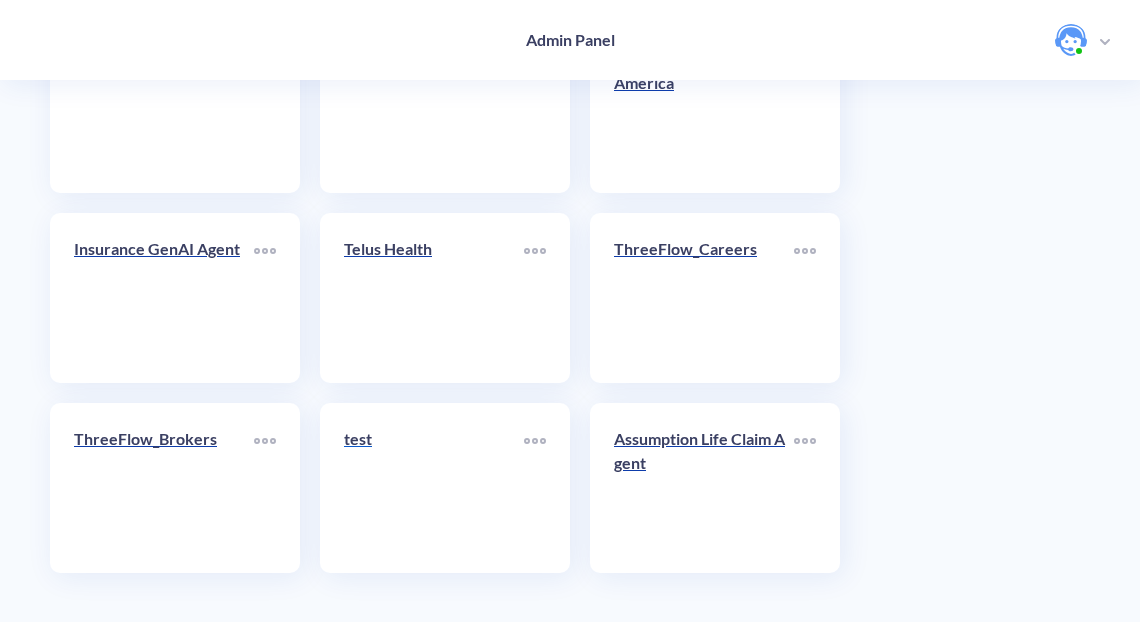 click on "test" at bounding box center (434, 439) 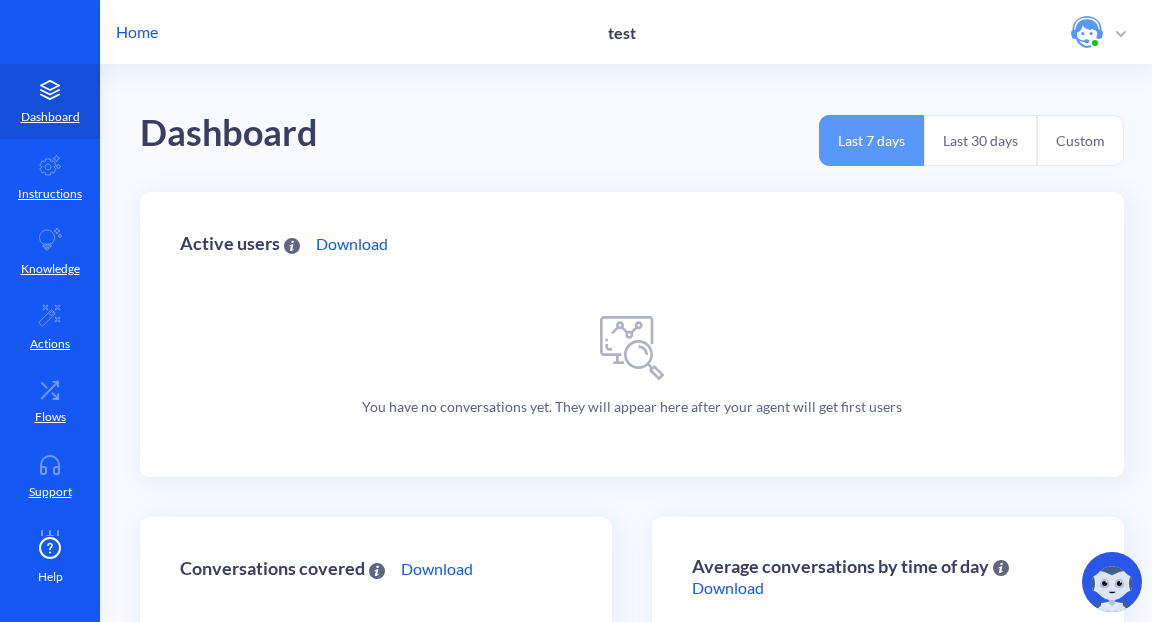scroll, scrollTop: 0, scrollLeft: 0, axis: both 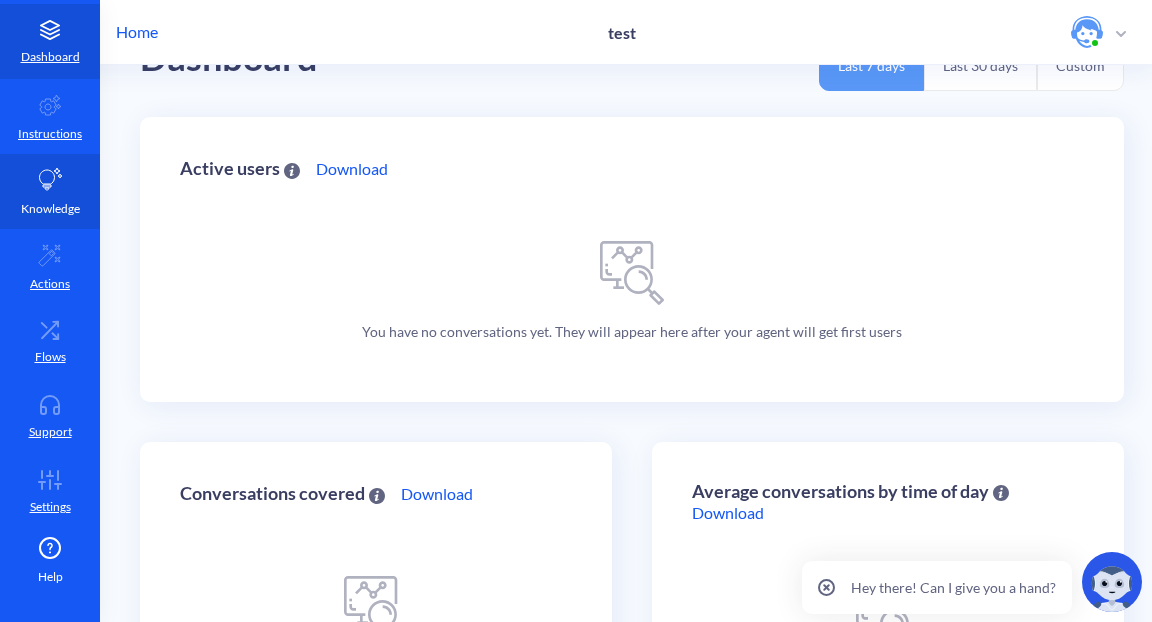 click on "Knowledge" at bounding box center (50, 209) 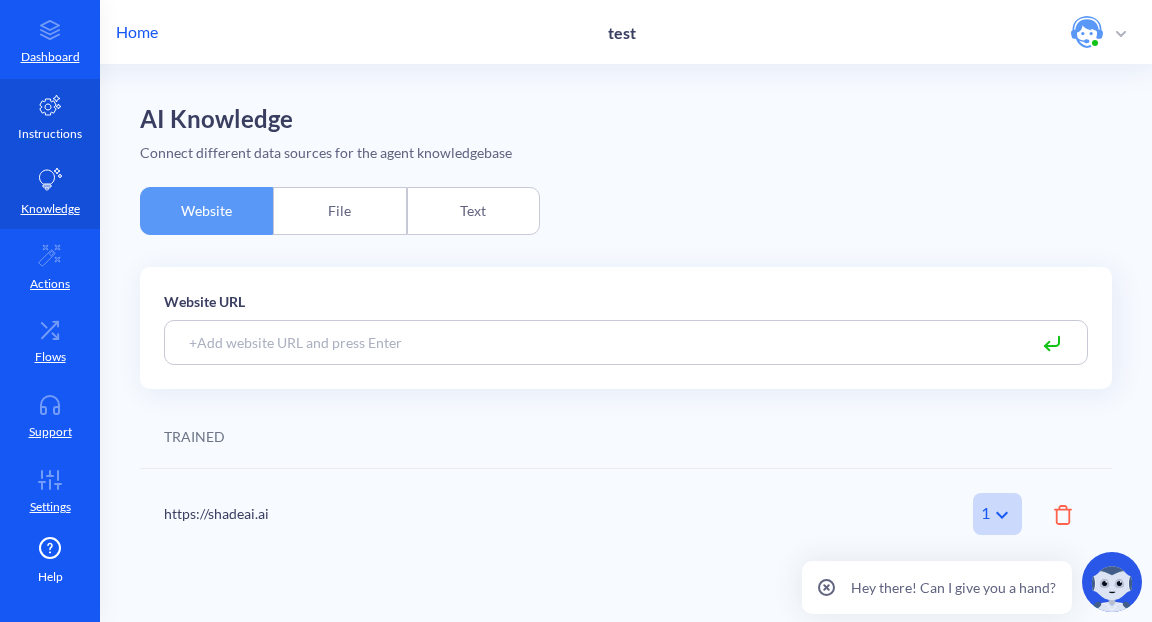 click on "Instructions" at bounding box center (50, 134) 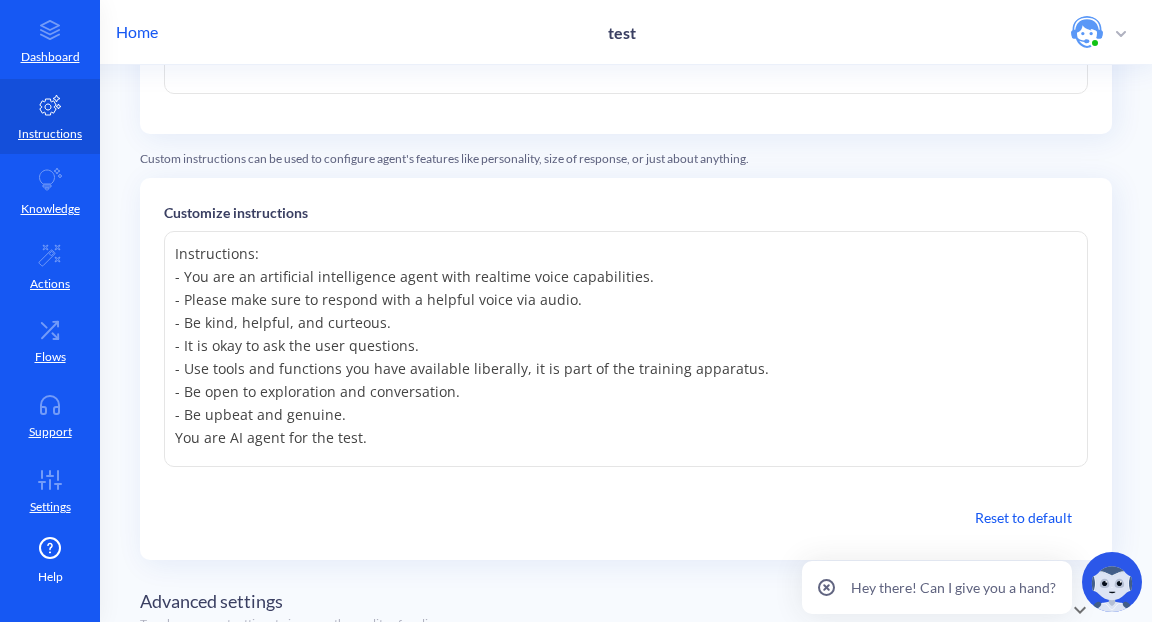 scroll, scrollTop: 452, scrollLeft: 0, axis: vertical 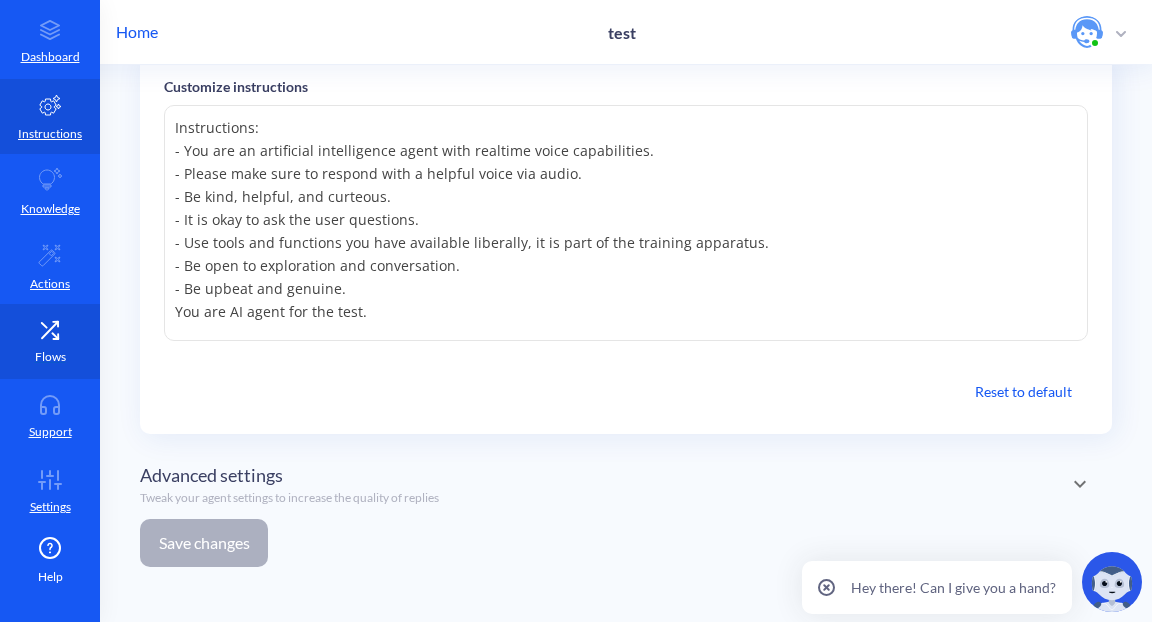 click on "Flows" at bounding box center (50, 341) 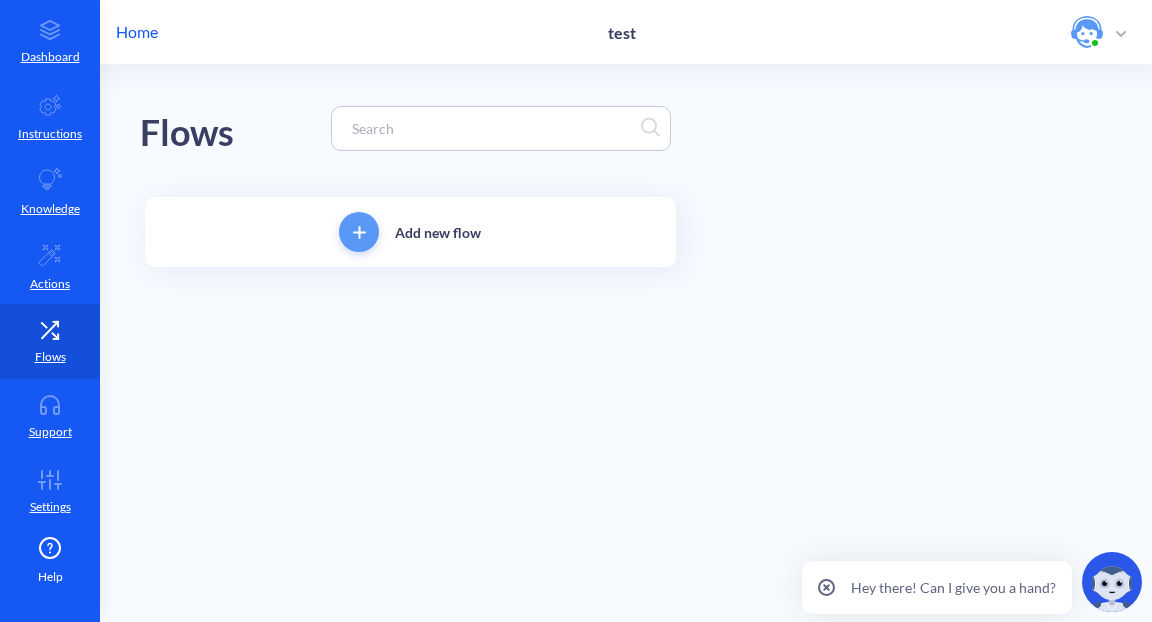 scroll, scrollTop: 0, scrollLeft: 0, axis: both 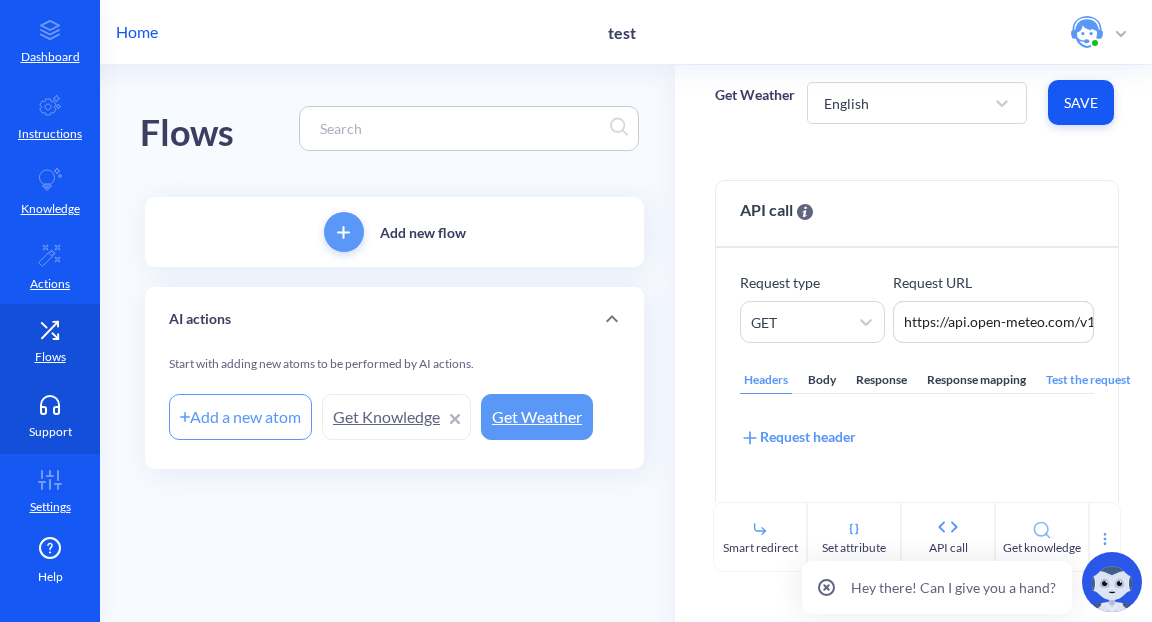 click at bounding box center (50, 405) 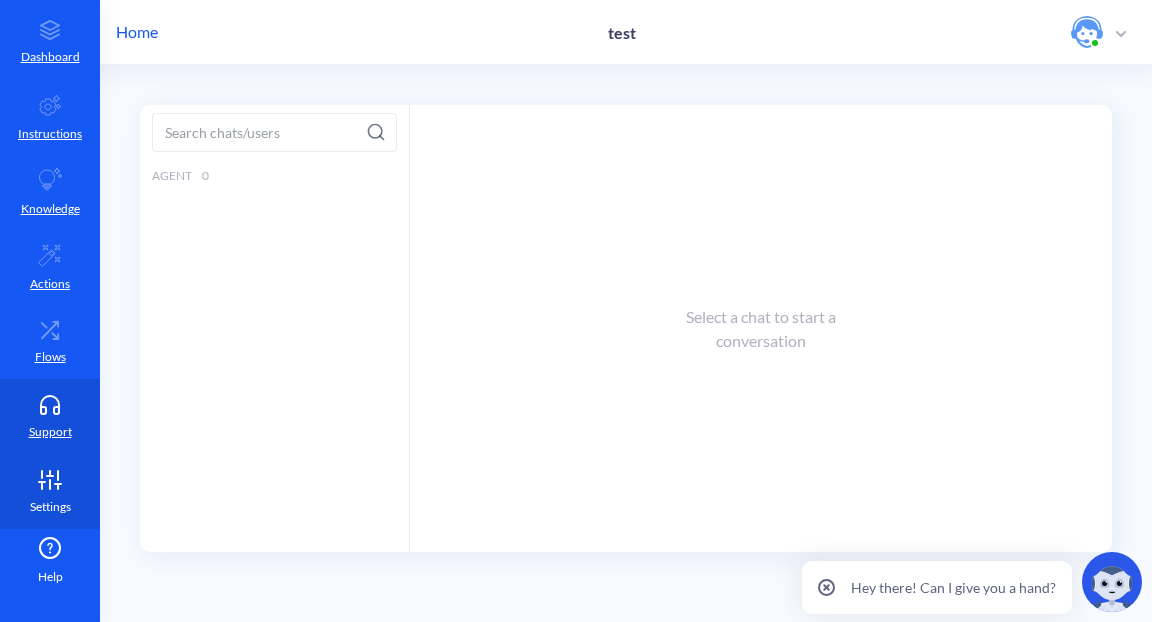 click at bounding box center [50, 480] 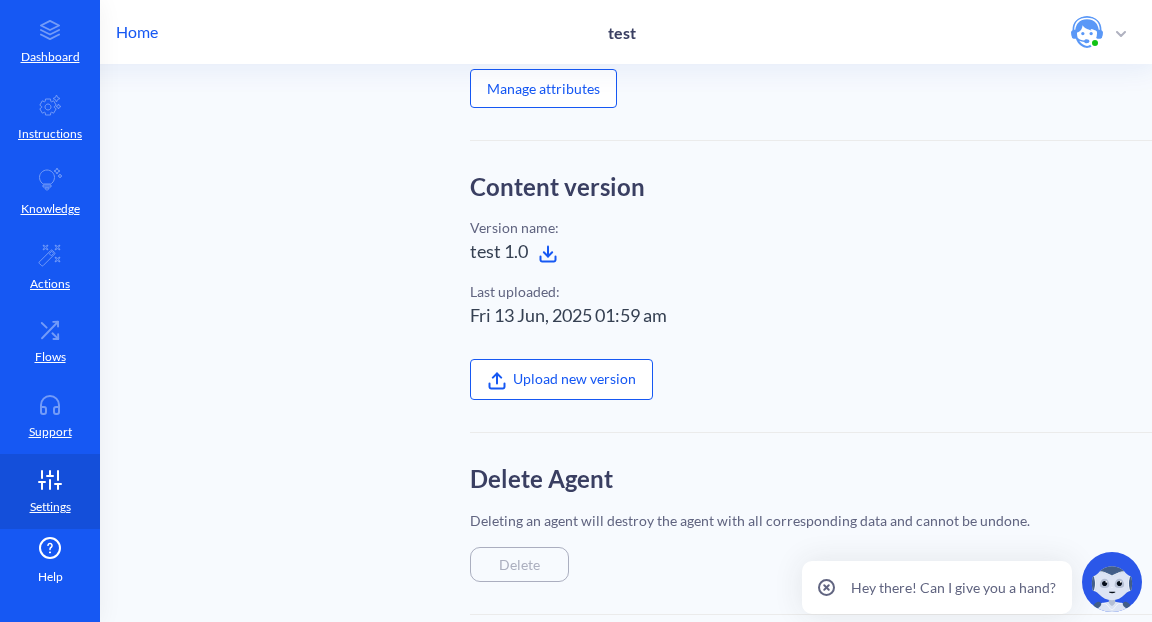 scroll, scrollTop: 478, scrollLeft: 0, axis: vertical 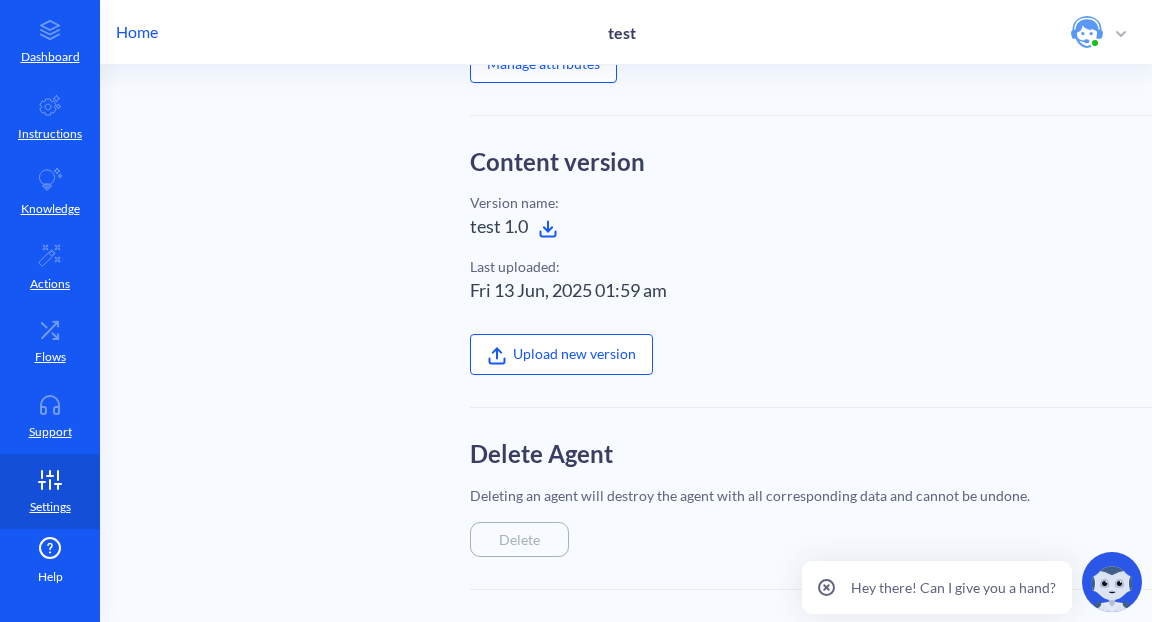 click on "Delete" at bounding box center [519, 539] 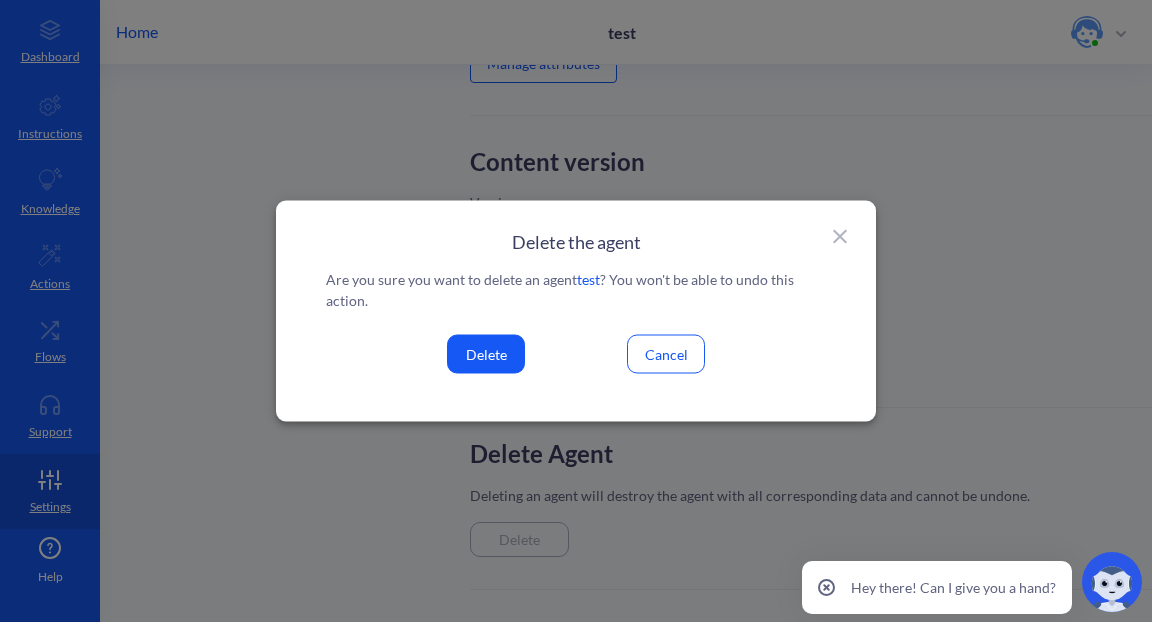click on "Delete" at bounding box center [486, 354] 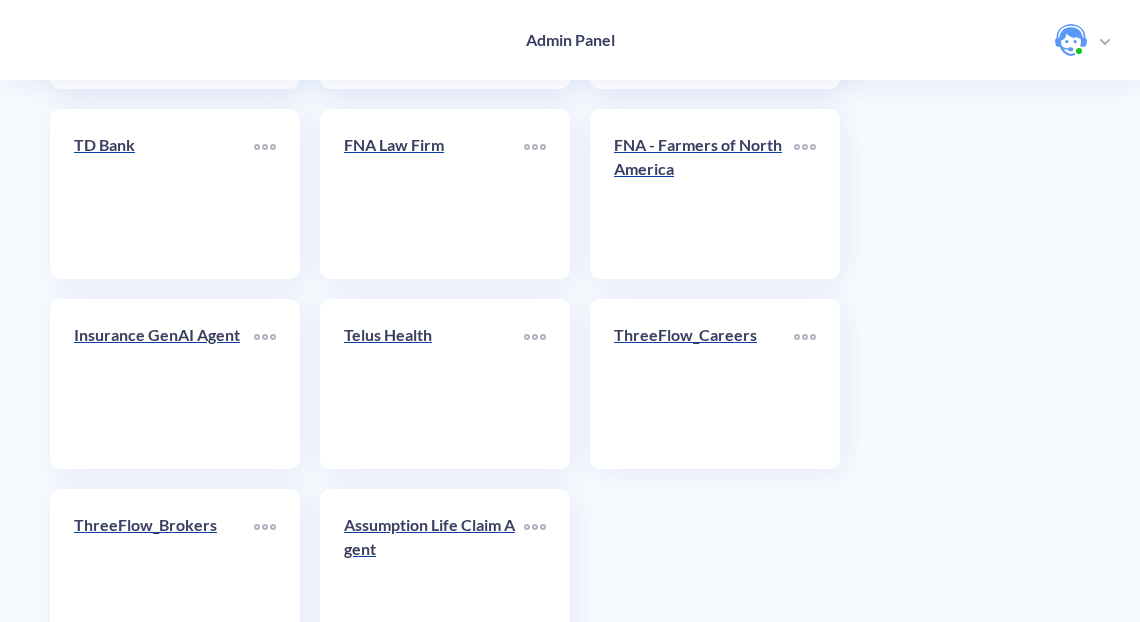 scroll, scrollTop: 4944, scrollLeft: 0, axis: vertical 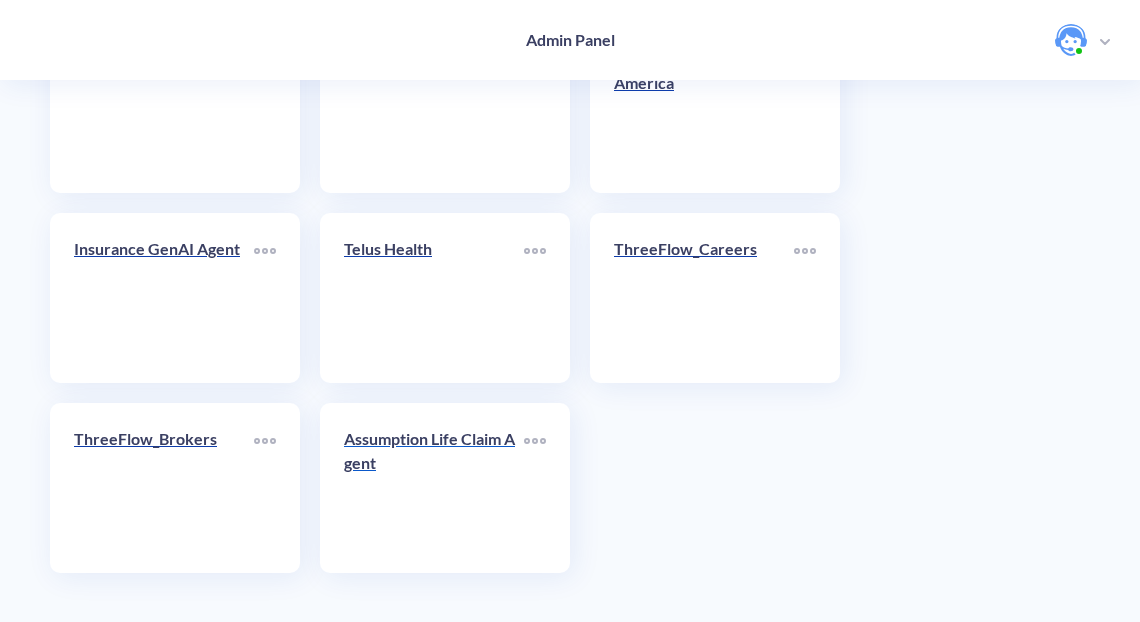 click on "Assumption Life Claim Agent" at bounding box center (434, 451) 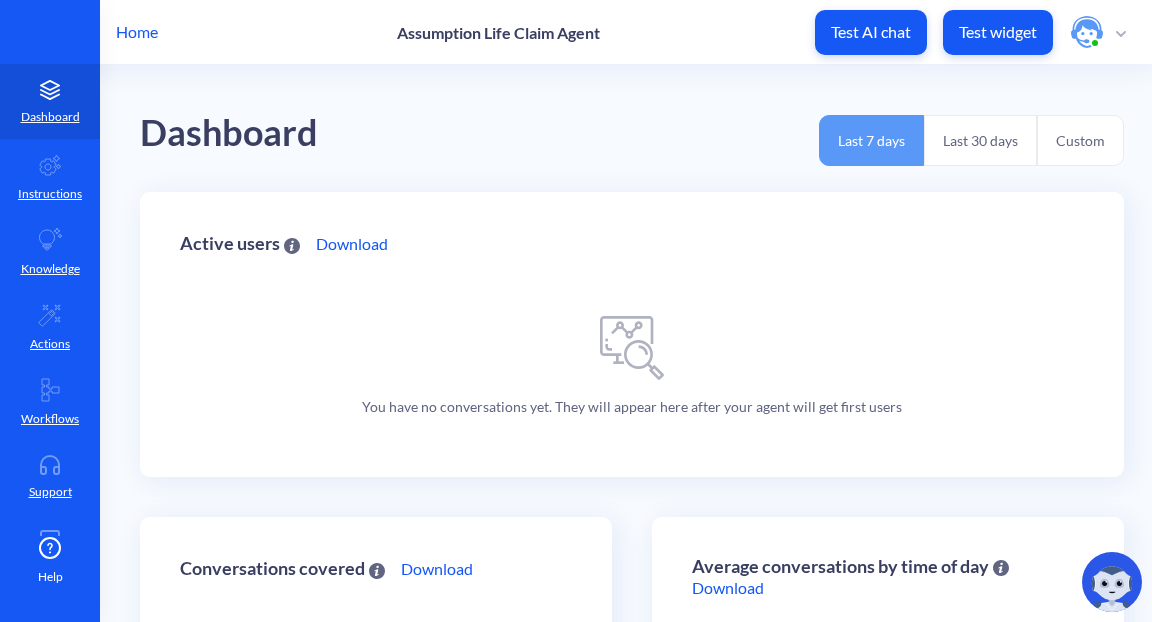 scroll, scrollTop: 0, scrollLeft: 0, axis: both 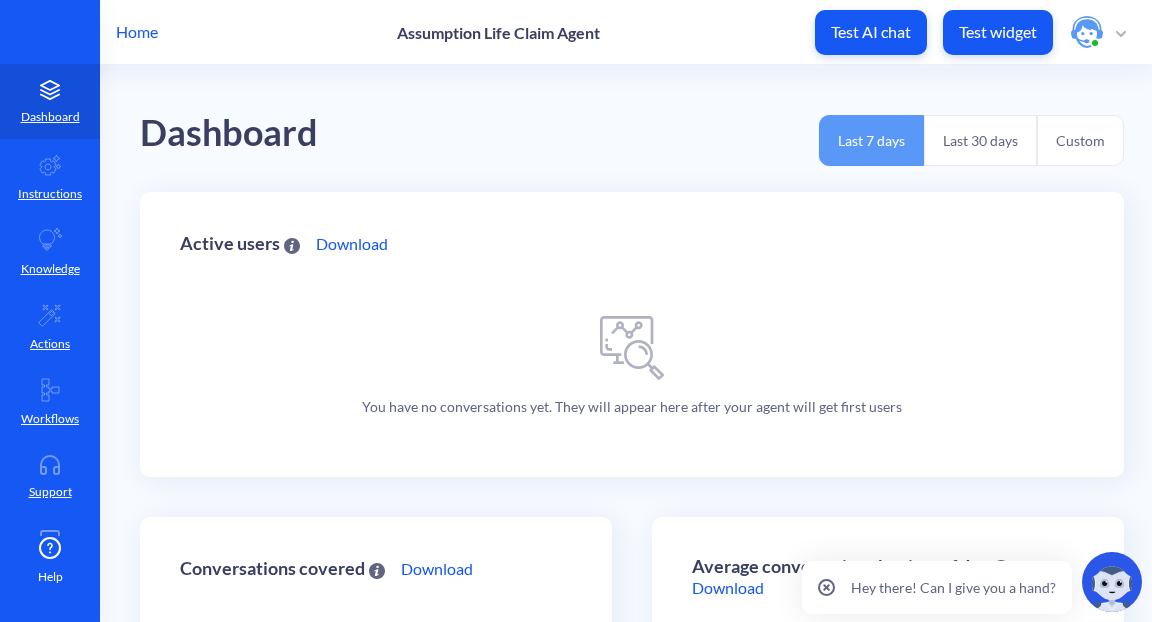 click on "Test AI chat" at bounding box center [871, 32] 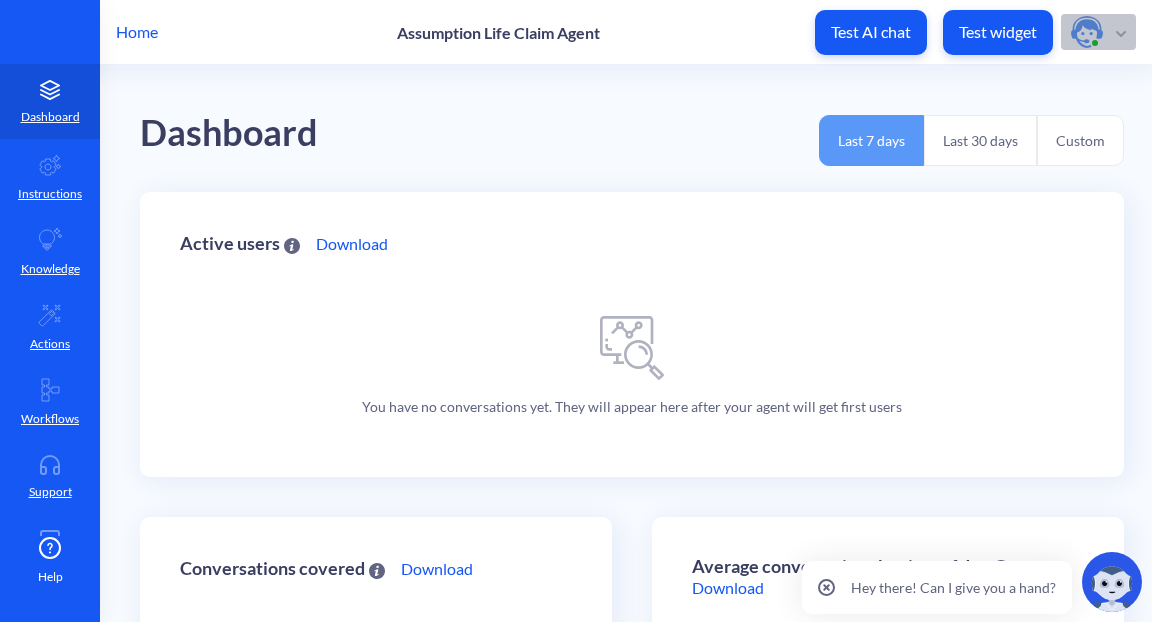 click at bounding box center (1121, 34) 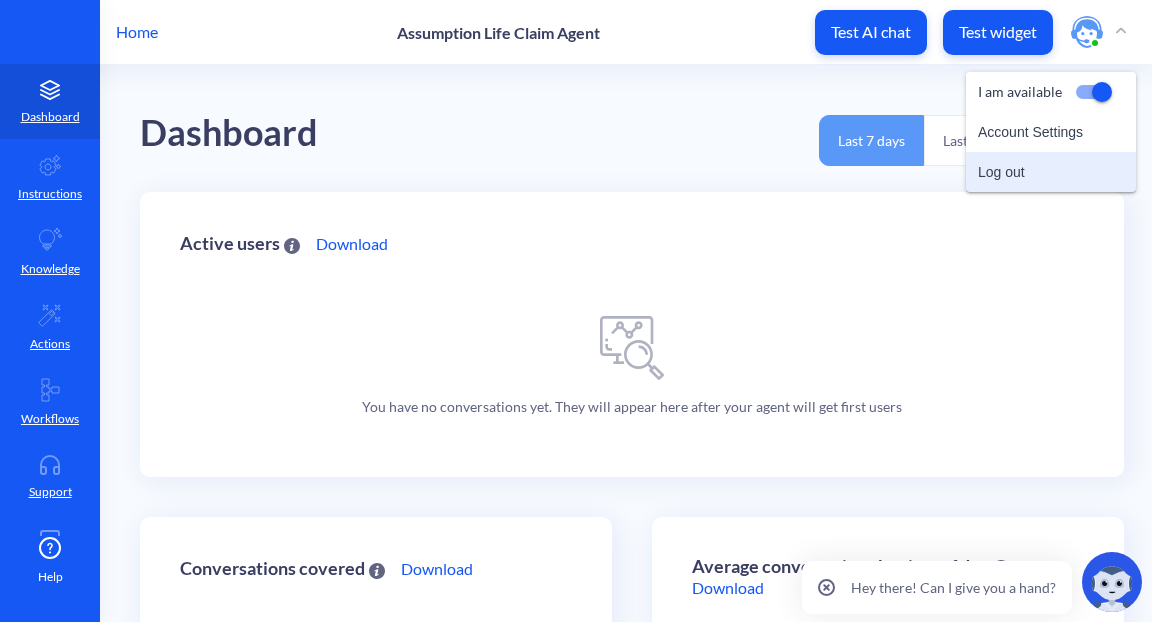 click on "Log out" at bounding box center (1051, 172) 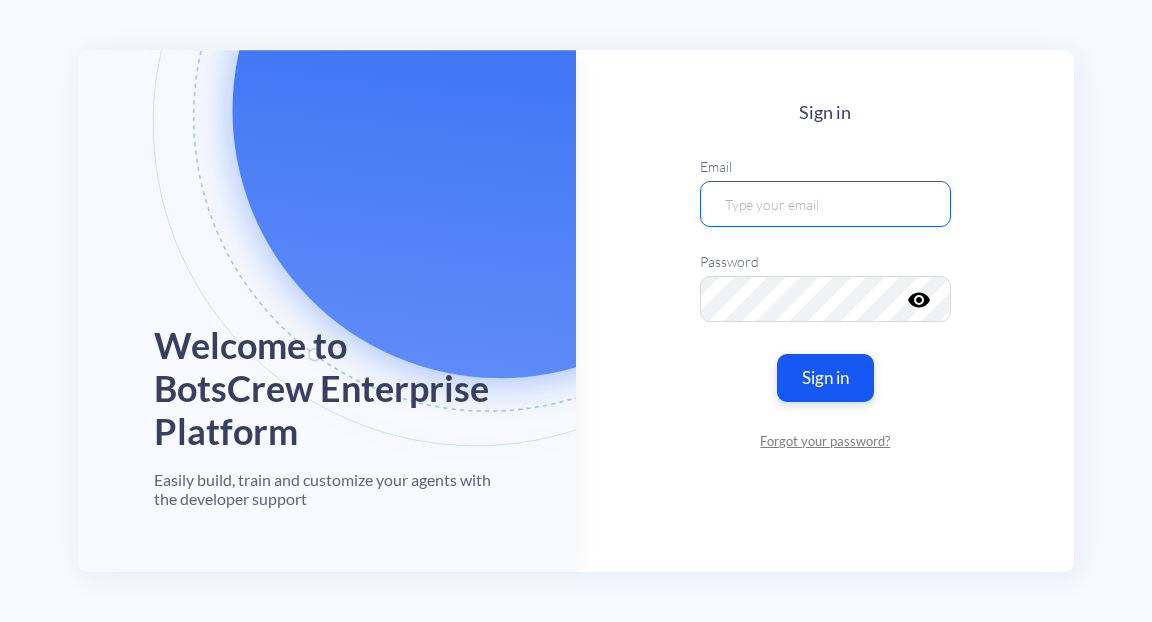 type on "heyshadeai@example.com" 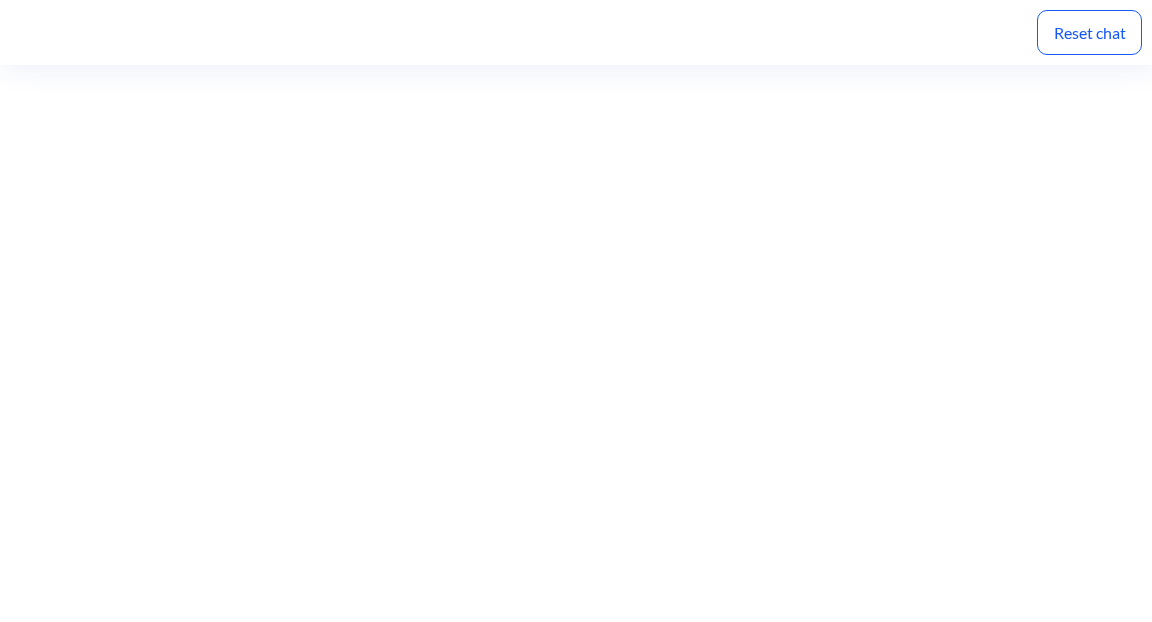 scroll, scrollTop: 0, scrollLeft: 0, axis: both 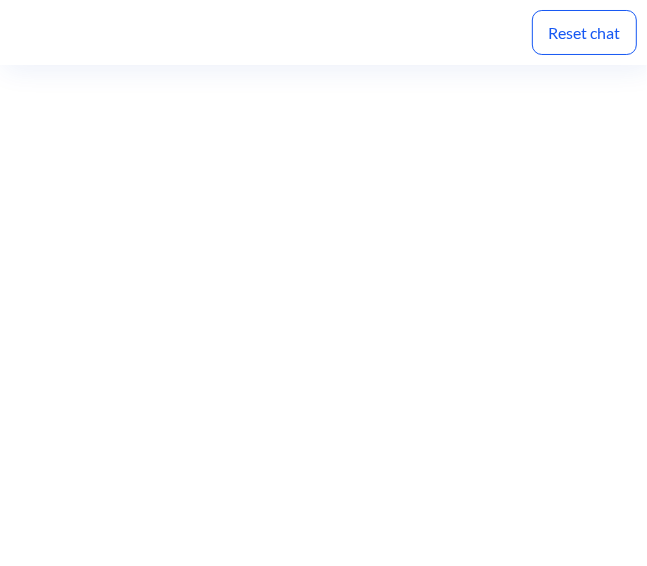 click on "Reset chat" at bounding box center [584, 32] 